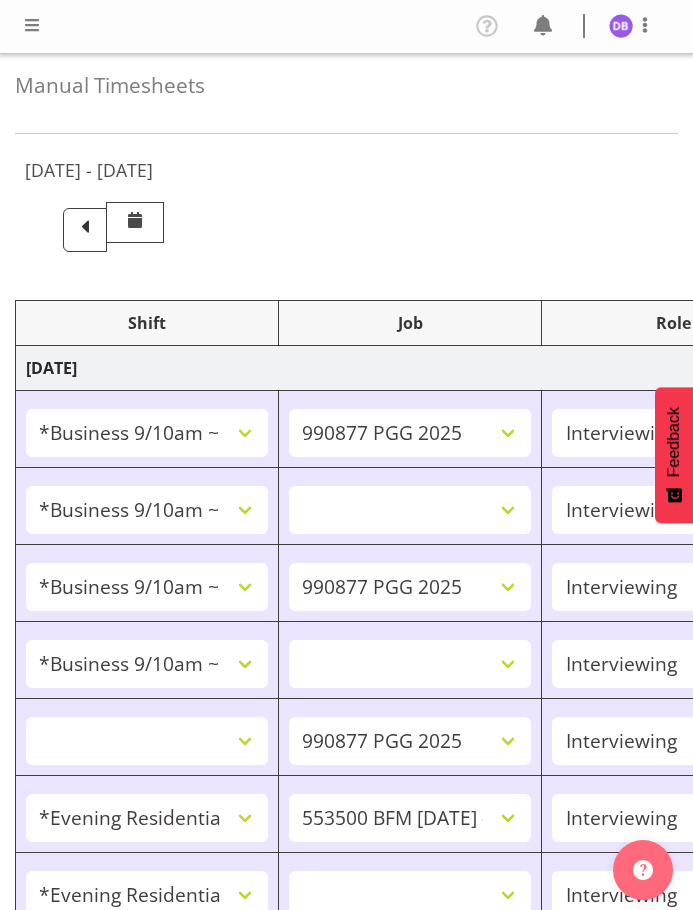 select on "26078" 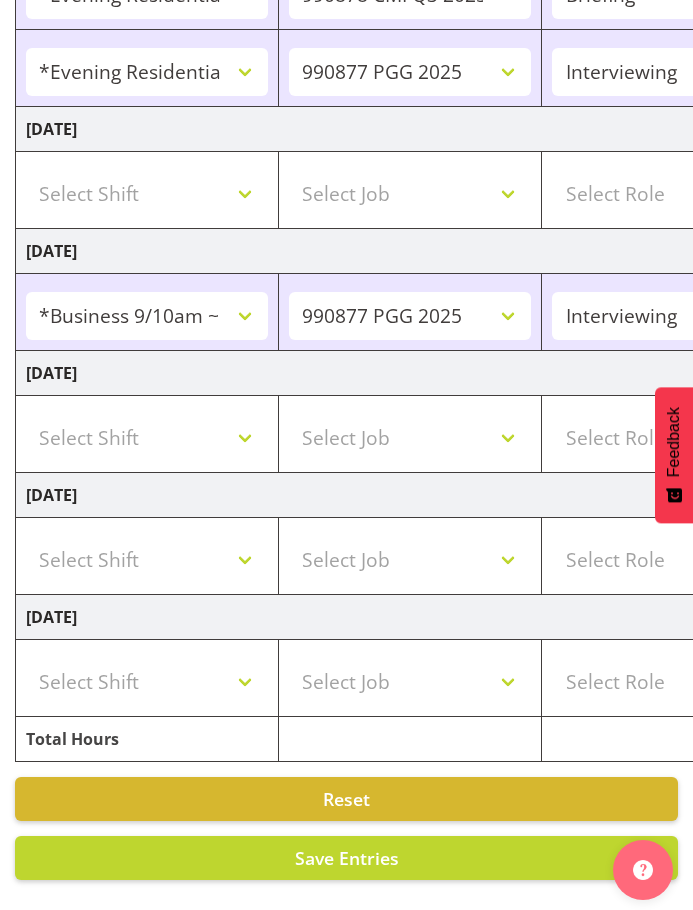 scroll, scrollTop: 1807, scrollLeft: 0, axis: vertical 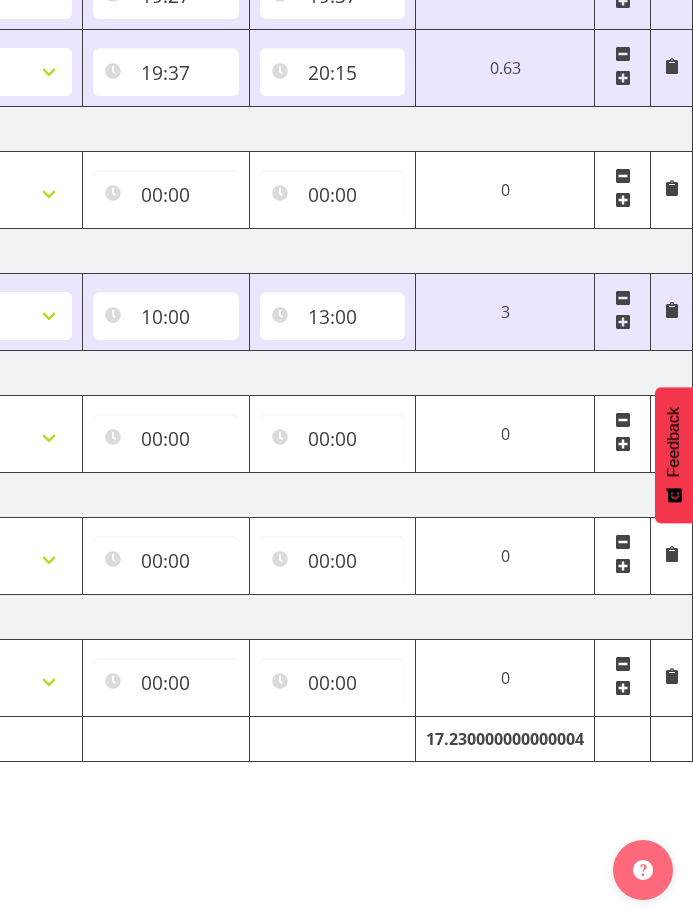 click on "Manual Timesheets   [DATE] - [DATE]                             Shift   Job   Role   Start Time   End Time     Total
[DATE]
!!Weekend Residential    (Roster IT Shift Label) *Business  9/10am ~ 4:30pm *Business Supervisor *Evening Residential Shift 5-9pm *RP Track  C *RP Track C Weekend *RP Weekly/Monthly Tracks *Supervisor Call Centre *Supervisor Evening *Supervisors & Call Centre Weekend PowerNet Evenings PowerNet Weekend Test WP Aust briefing/training World Poll Aust Late 9p~10:30p World Poll Aust Wkend World Poll NZ Pilot 6:30~10:30pm World Poll Pilot Aust 6:30~10:30pm   550060 IF Admin 553495 Rural Omnibus [DATE] - [DATE] 553500 BFM [DATE] - [DATE] 990000 General 990820 Mobtest 2024 990821 Goldrush 2024 990846 Toka Tu Ake 2025 990855 FENZ 990869 Richmond Home Heating 990873 Batteries 990877 PGG 2025 990878 CMI Q3 2025 990879 Selwyn DC 990881 PowerNet 999996 Training 999997 Recruitment & Training 999999 DT   Briefing" at bounding box center [346, -414] 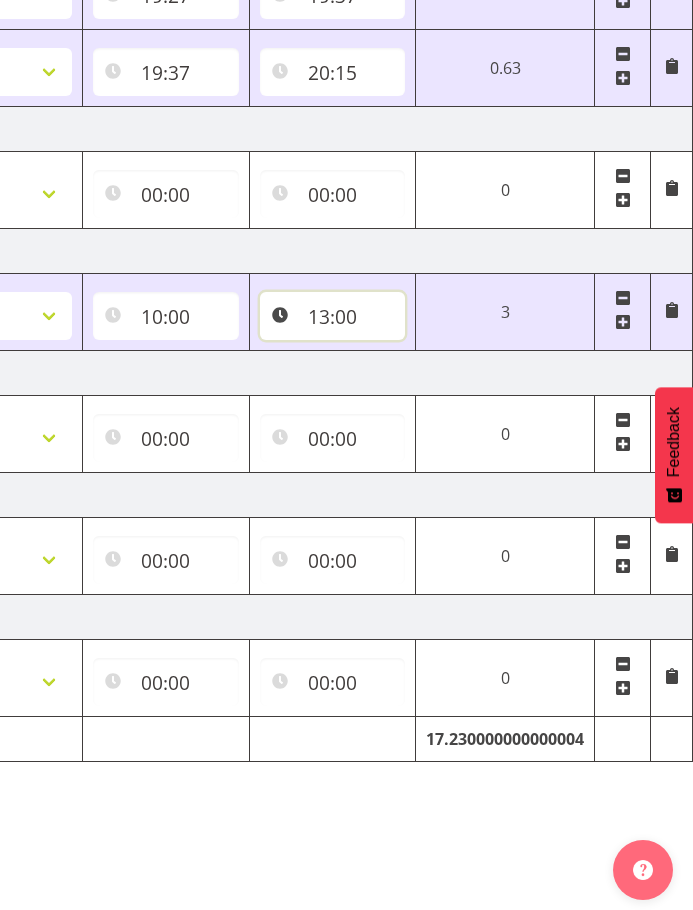 click on "13:00" at bounding box center (333, 316) 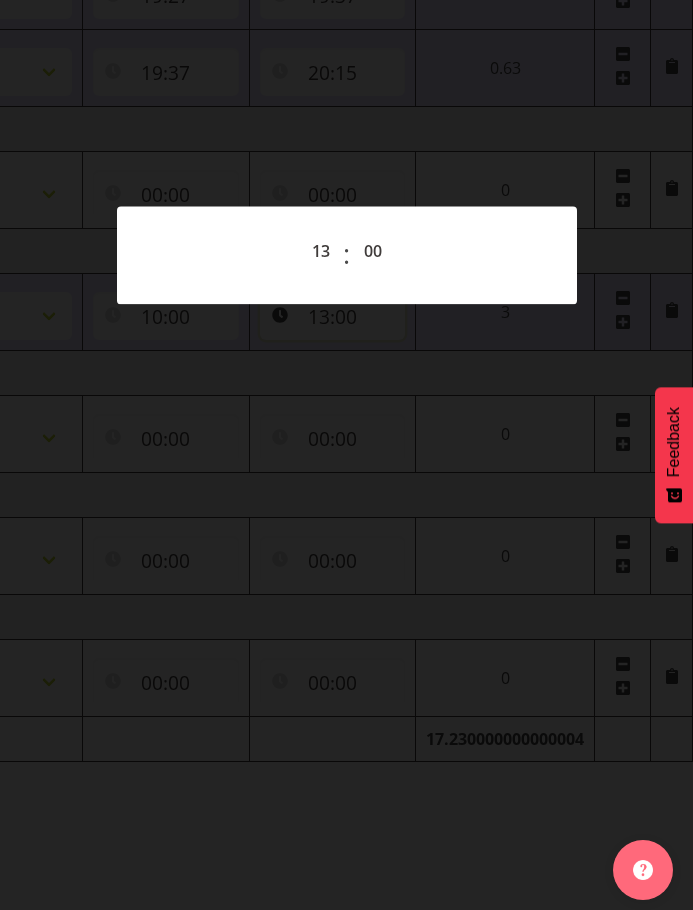 scroll, scrollTop: 0, scrollLeft: 707, axis: horizontal 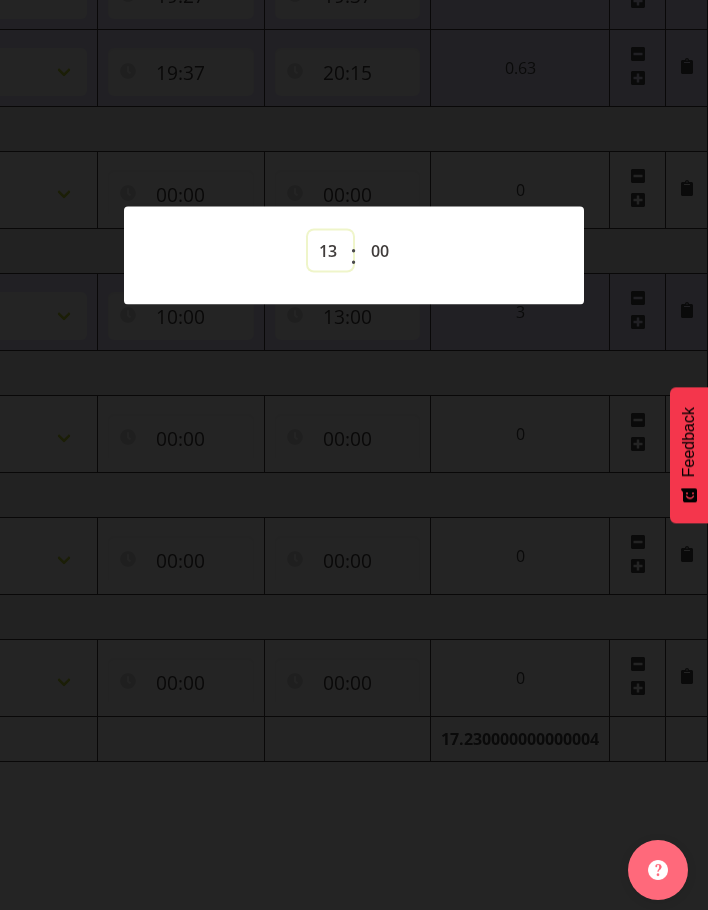 click on "00   01   02   03   04   05   06   07   08   09   10   11   12   13   14   15   16   17   18   19   20   21   22   23" at bounding box center [330, 250] 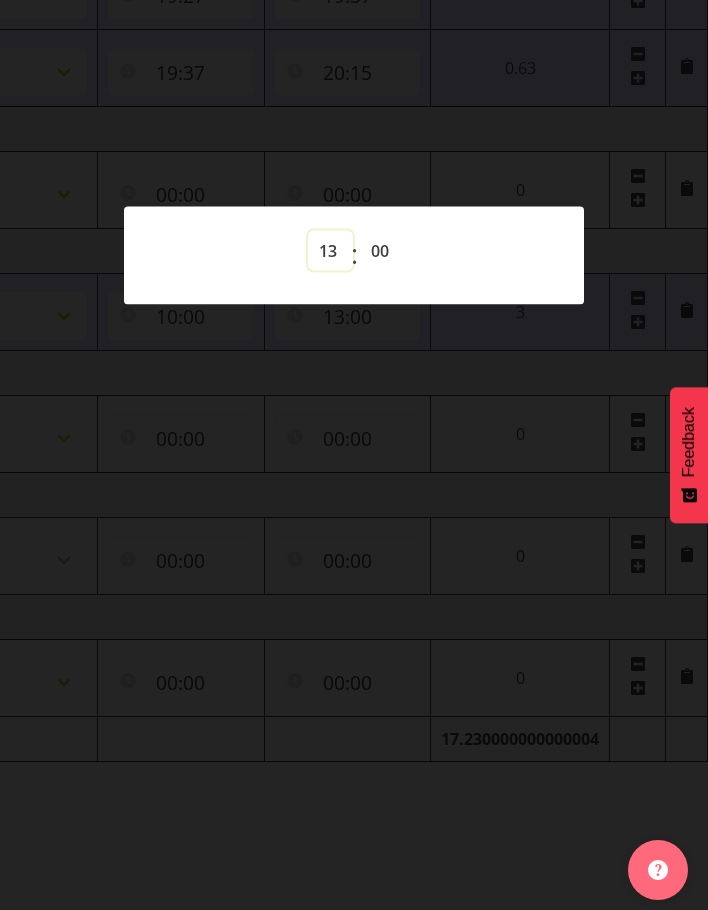 select on "12" 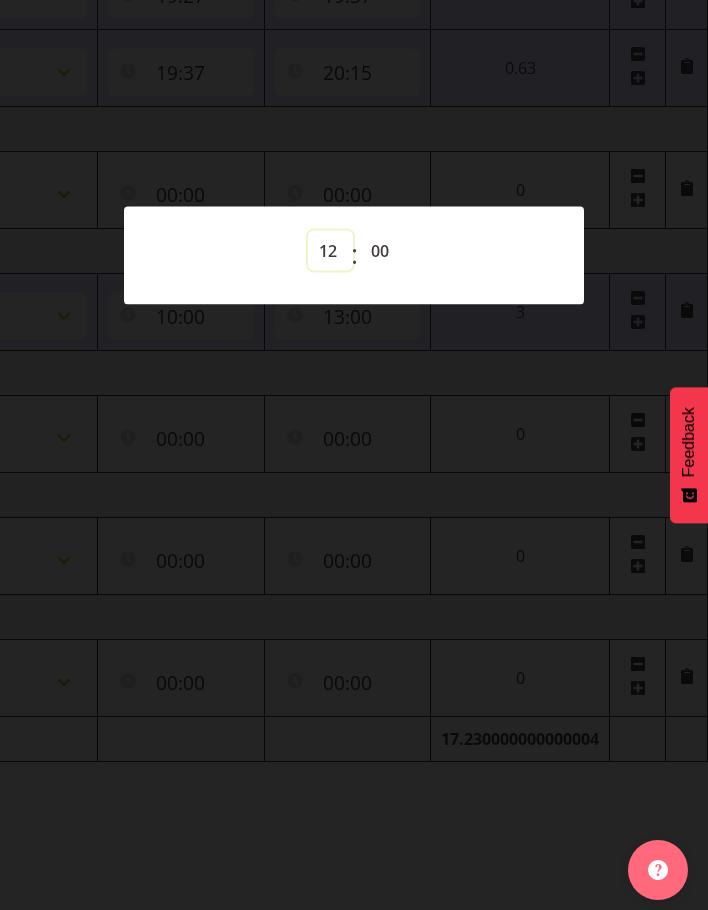 click on "00   01   02   03   04   05   06   07   08   09   10   11   12   13   14   15   16   17   18   19   20   21   22   23" at bounding box center [330, 250] 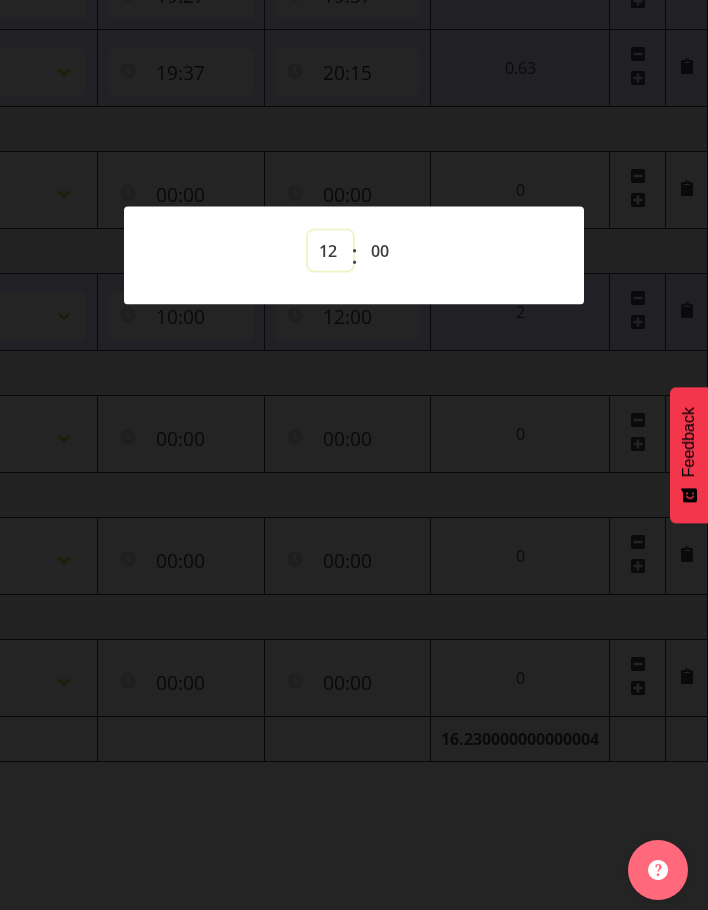 click on "00   01   02   03   04   05   06   07   08   09   10   11   12   13   14   15   16   17   18   19   20   21   22   23" at bounding box center (330, 250) 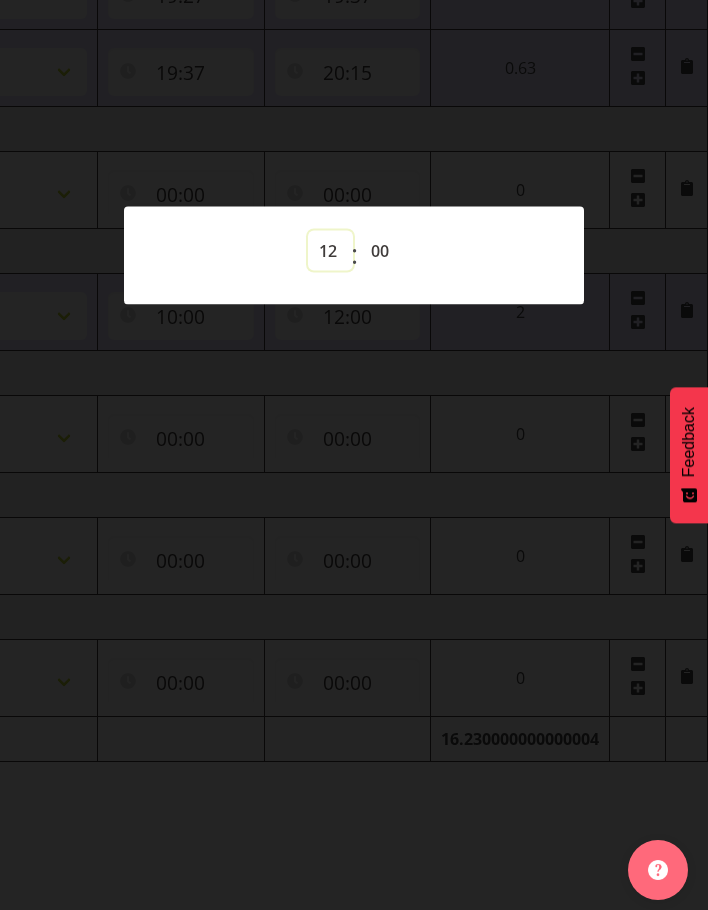 select on "13" 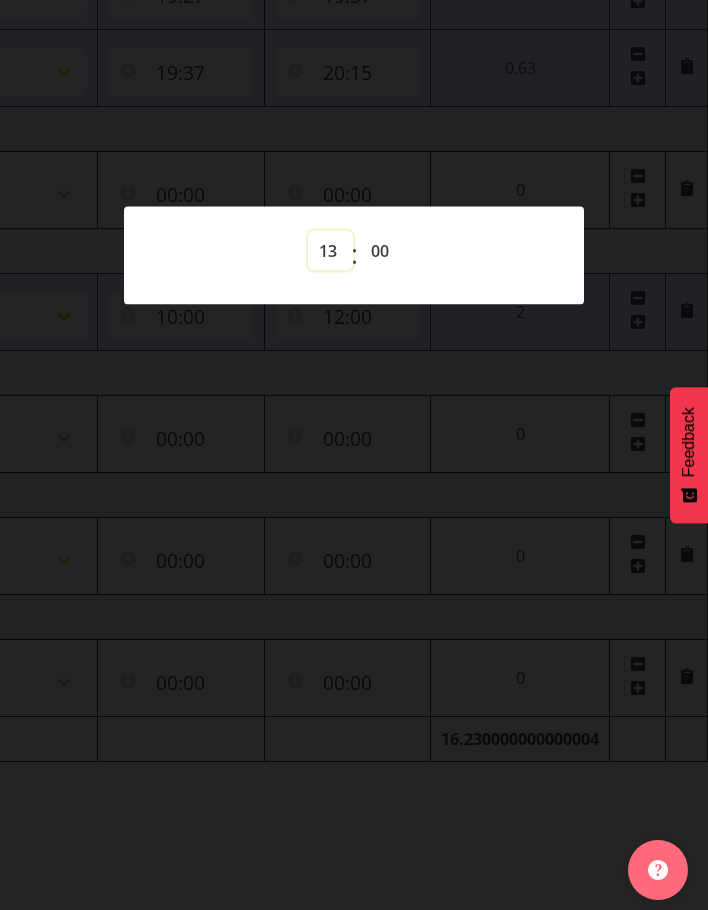click on "00   01   02   03   04   05   06   07   08   09   10   11   12   13   14   15   16   17   18   19   20   21   22   23" at bounding box center [330, 250] 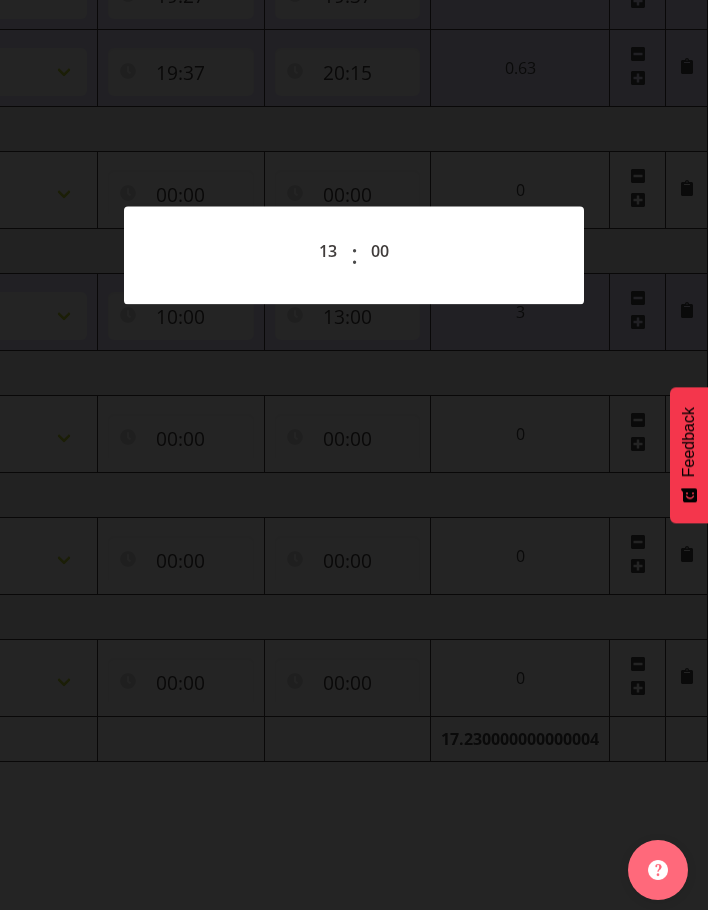 click at bounding box center (354, 455) 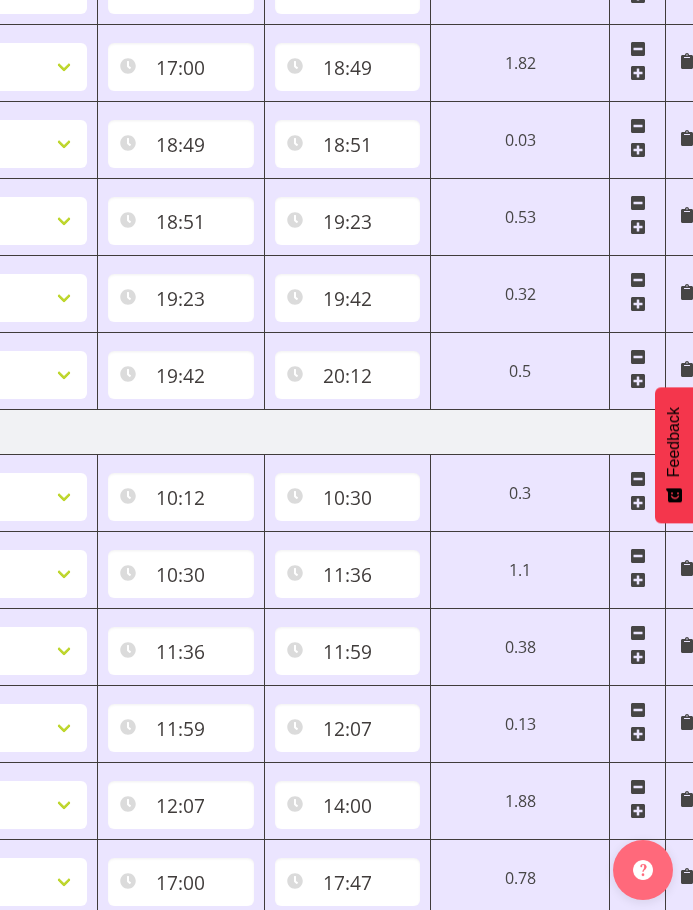 scroll, scrollTop: 0, scrollLeft: 0, axis: both 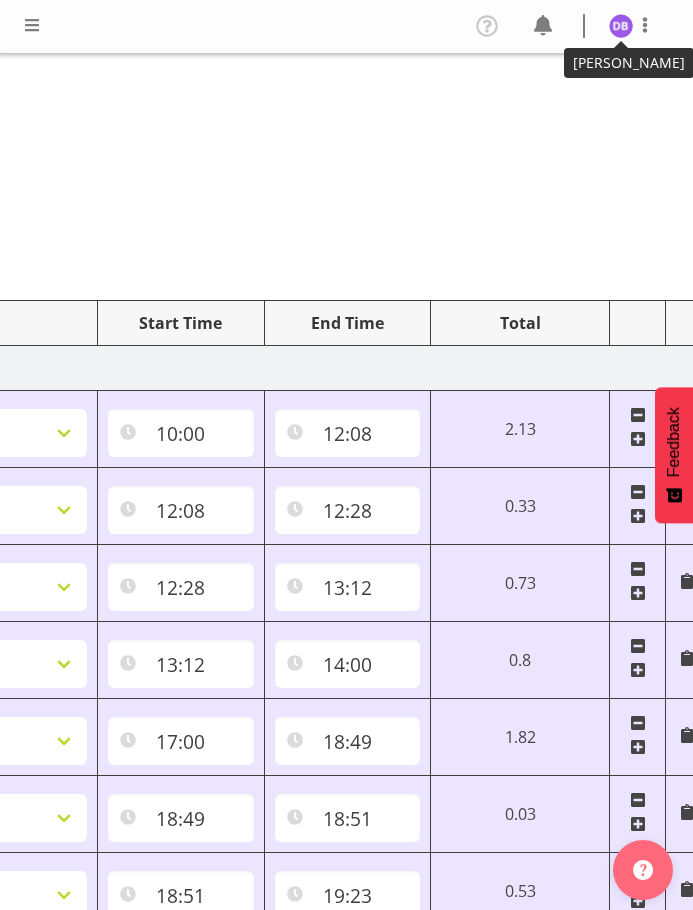 click at bounding box center [621, 26] 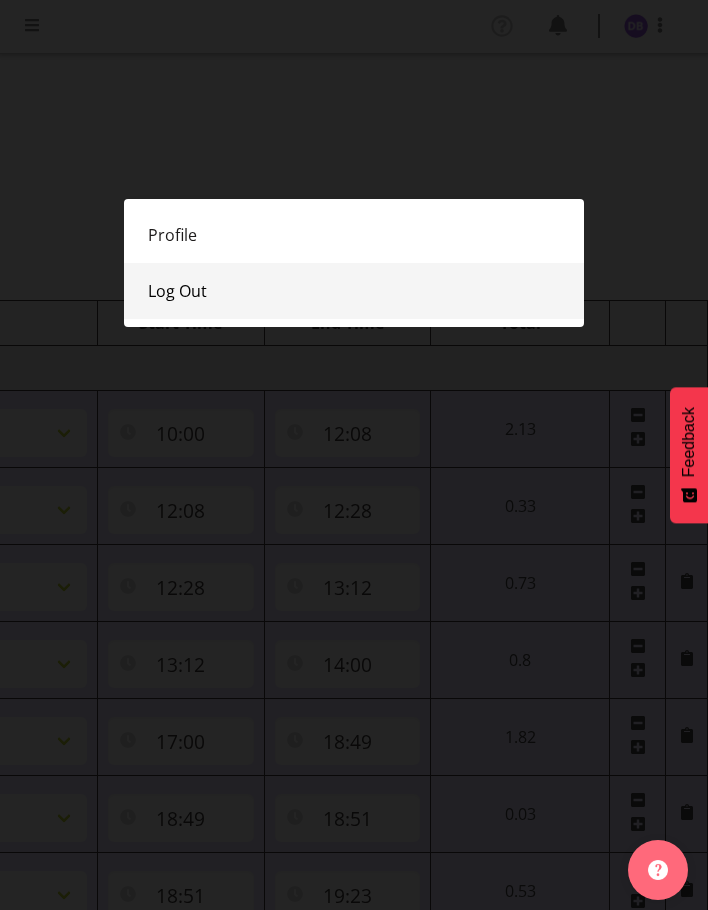 click on "Log Out" at bounding box center [354, 291] 